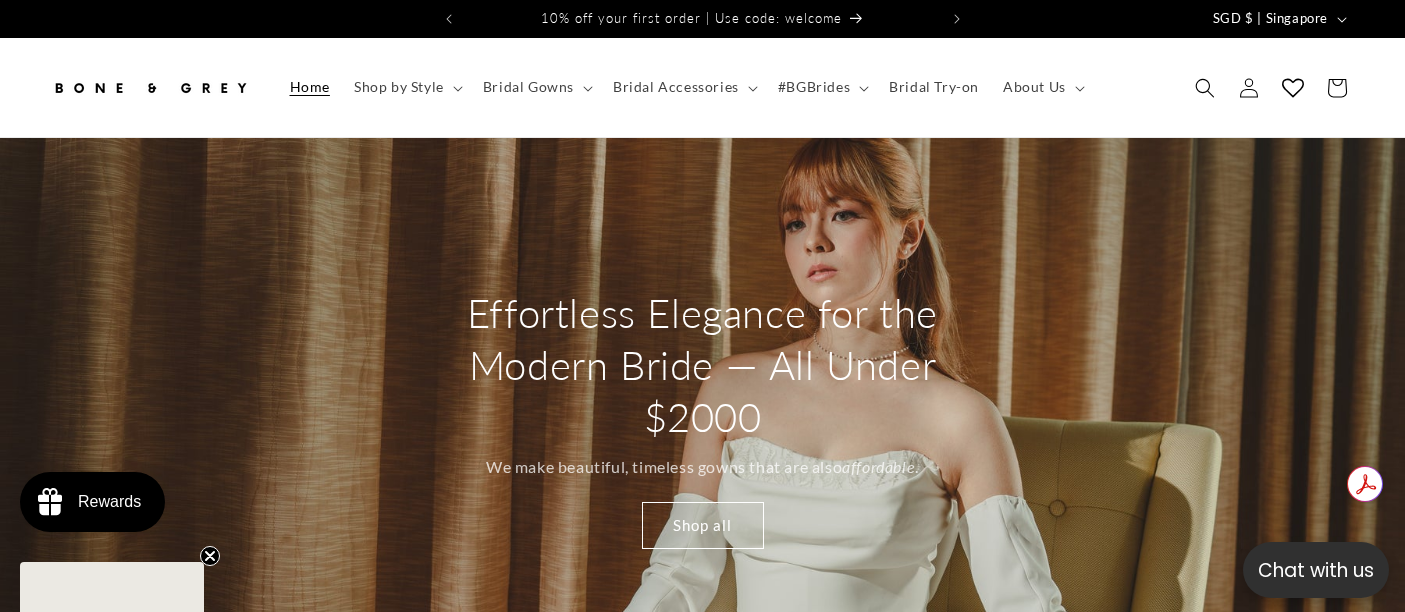 scroll, scrollTop: 0, scrollLeft: 0, axis: both 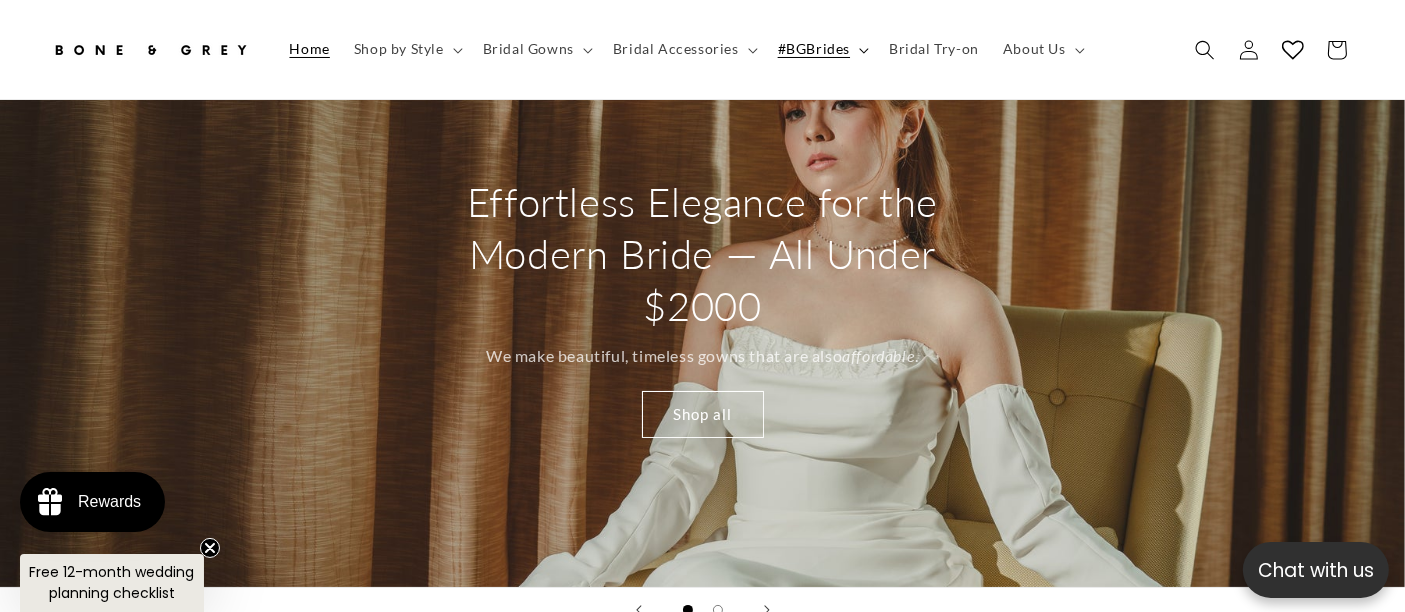 click on "#BGBrides" at bounding box center [821, 49] 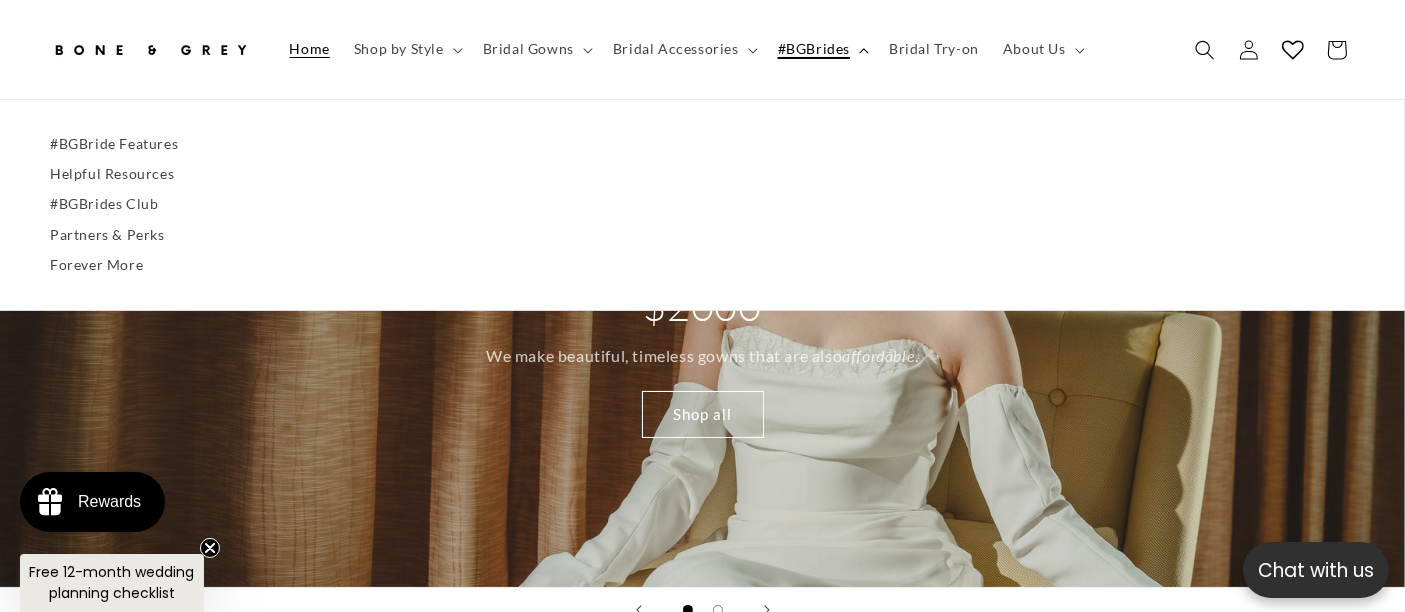 scroll, scrollTop: 0, scrollLeft: 471, axis: horizontal 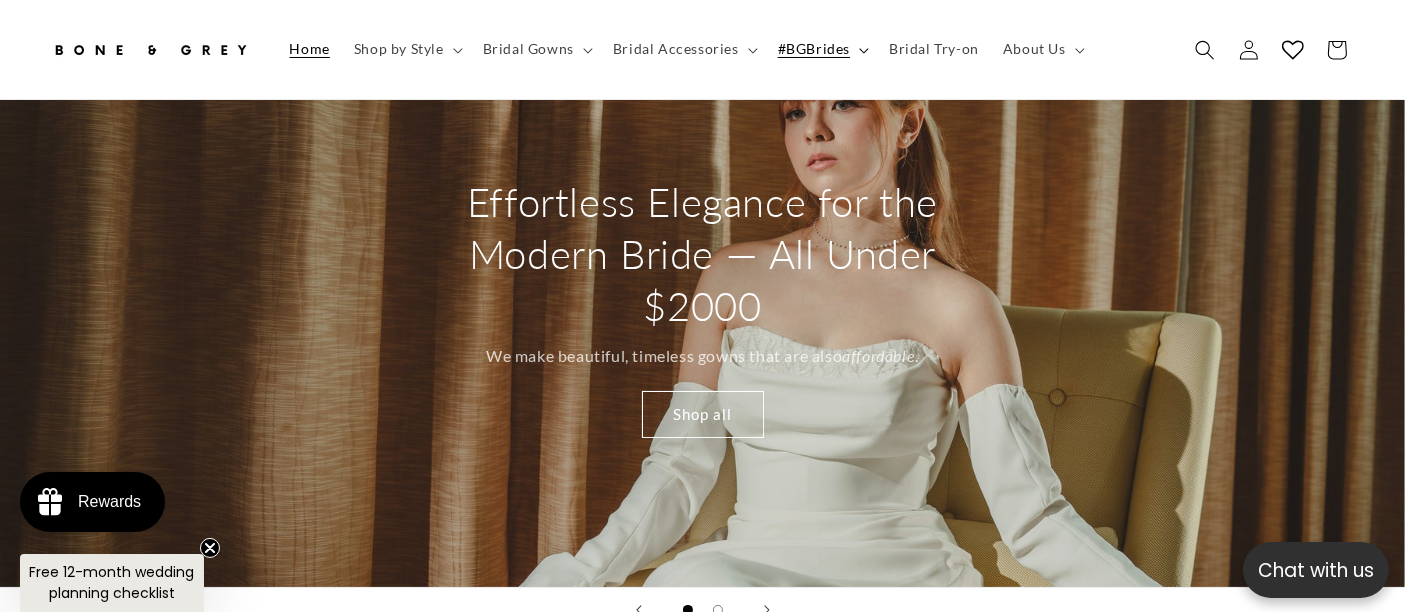 click on "#BGBrides" at bounding box center (814, 49) 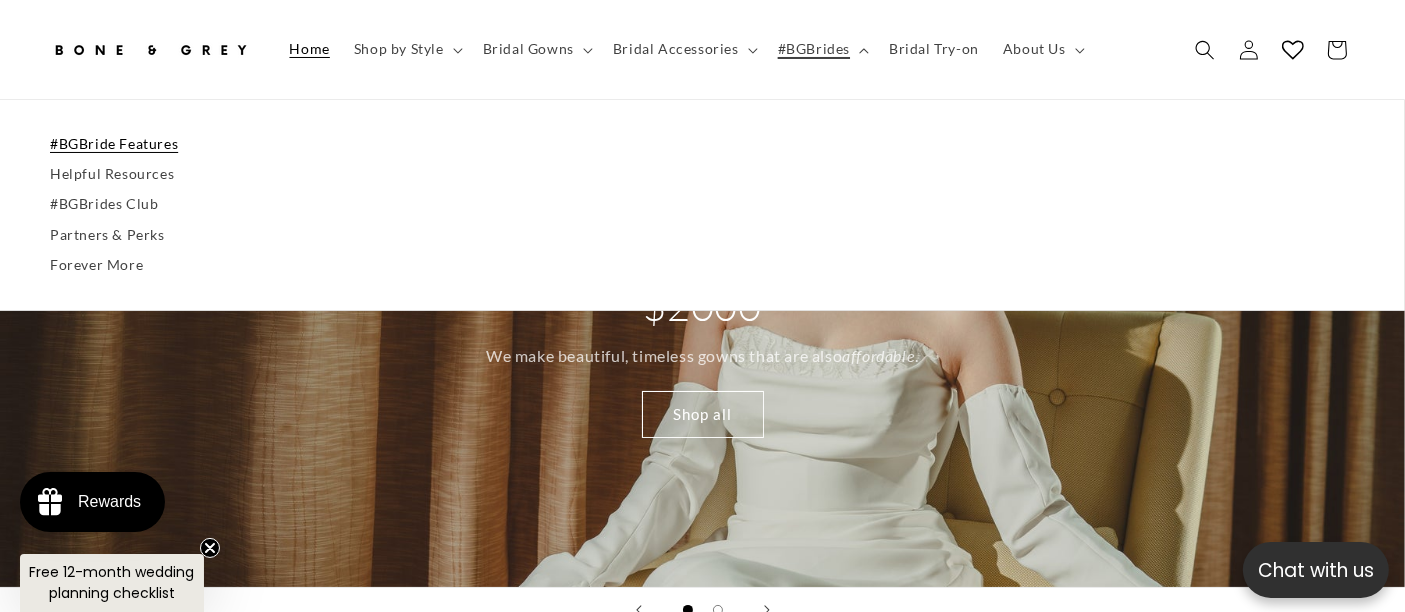 scroll, scrollTop: 0, scrollLeft: 943, axis: horizontal 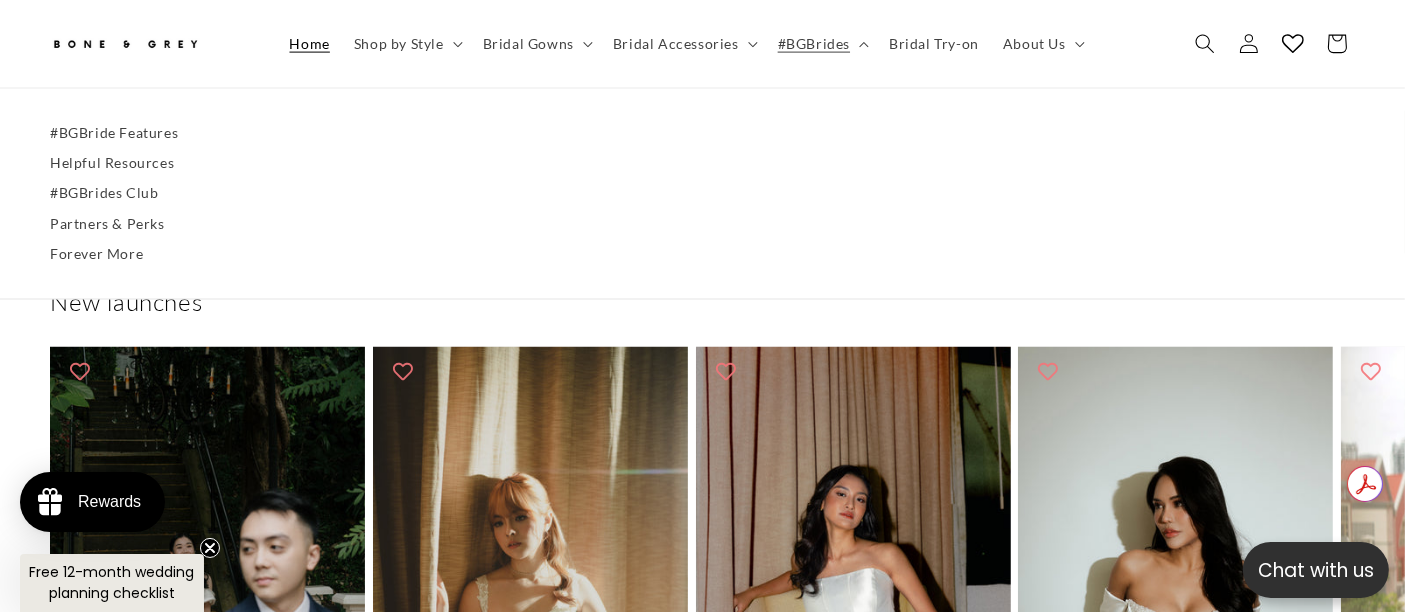 click on "New launches" at bounding box center [702, 301] 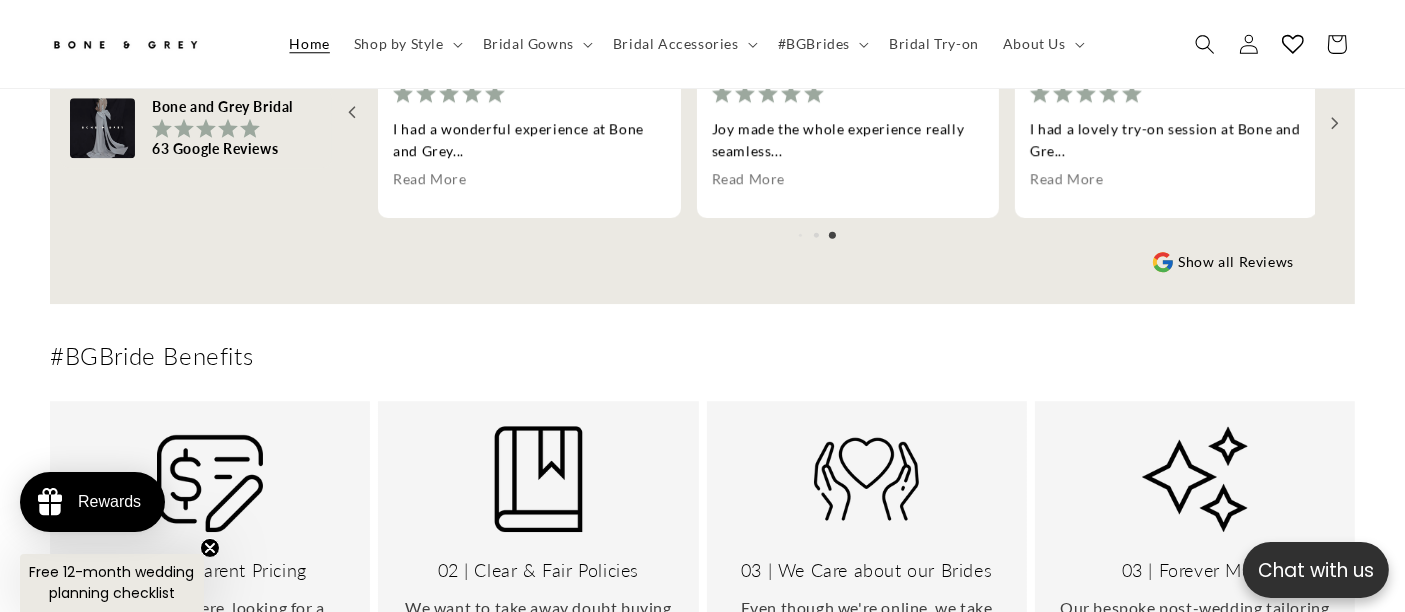 scroll, scrollTop: 5706, scrollLeft: 0, axis: vertical 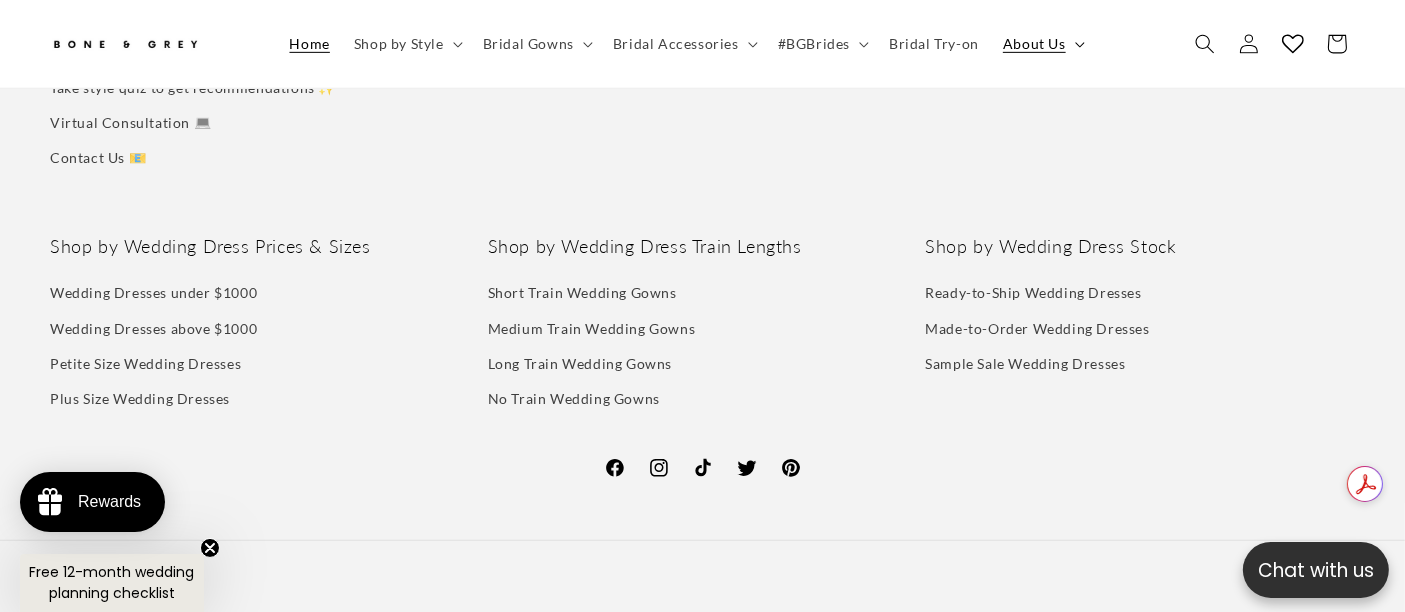 click 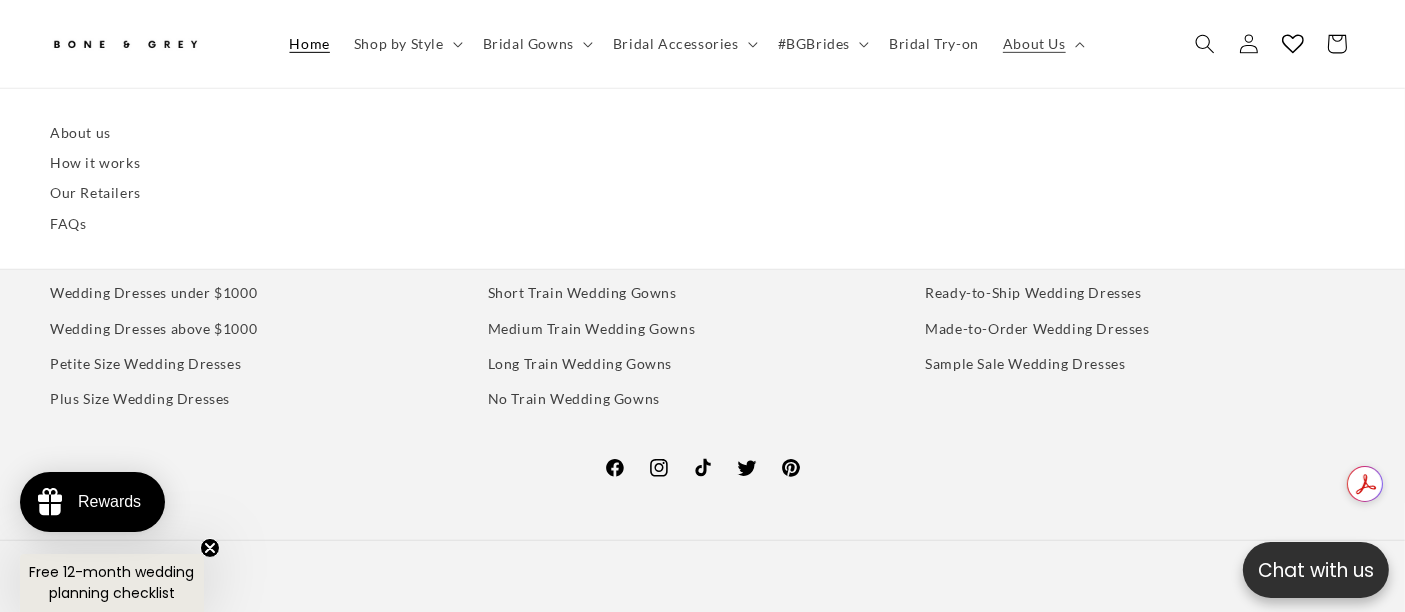 scroll, scrollTop: 0, scrollLeft: 0, axis: both 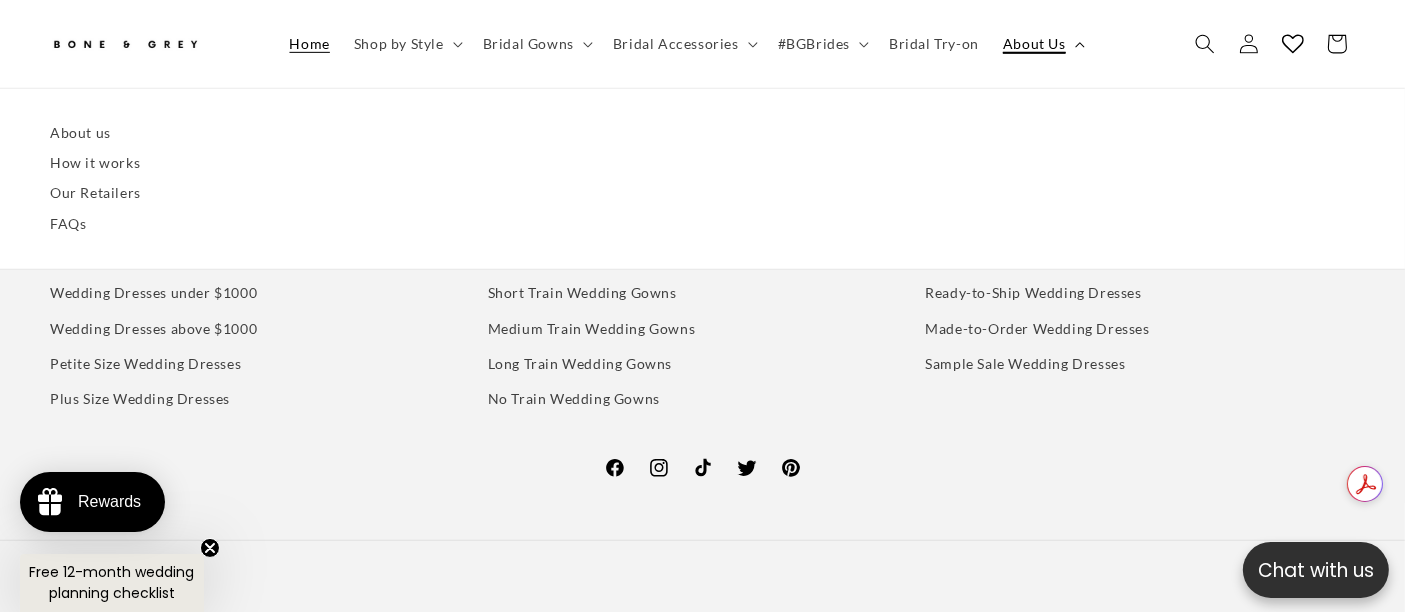 click on "About Us" at bounding box center (1034, 44) 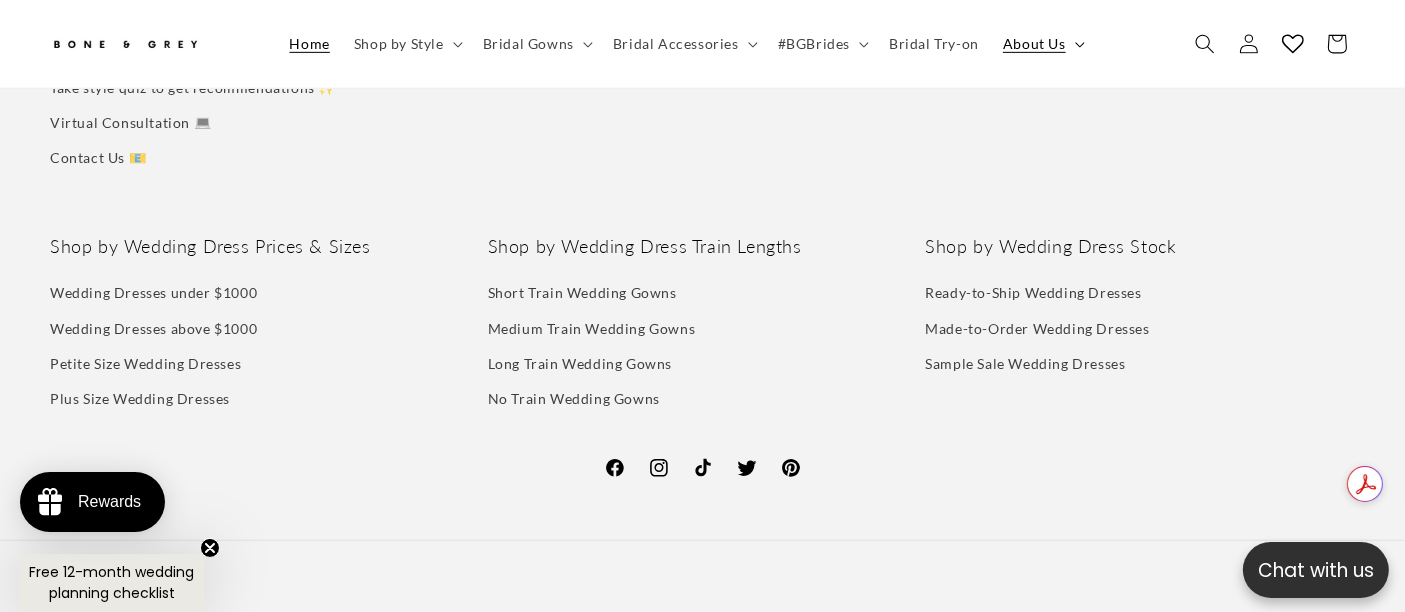 scroll, scrollTop: 0, scrollLeft: 471, axis: horizontal 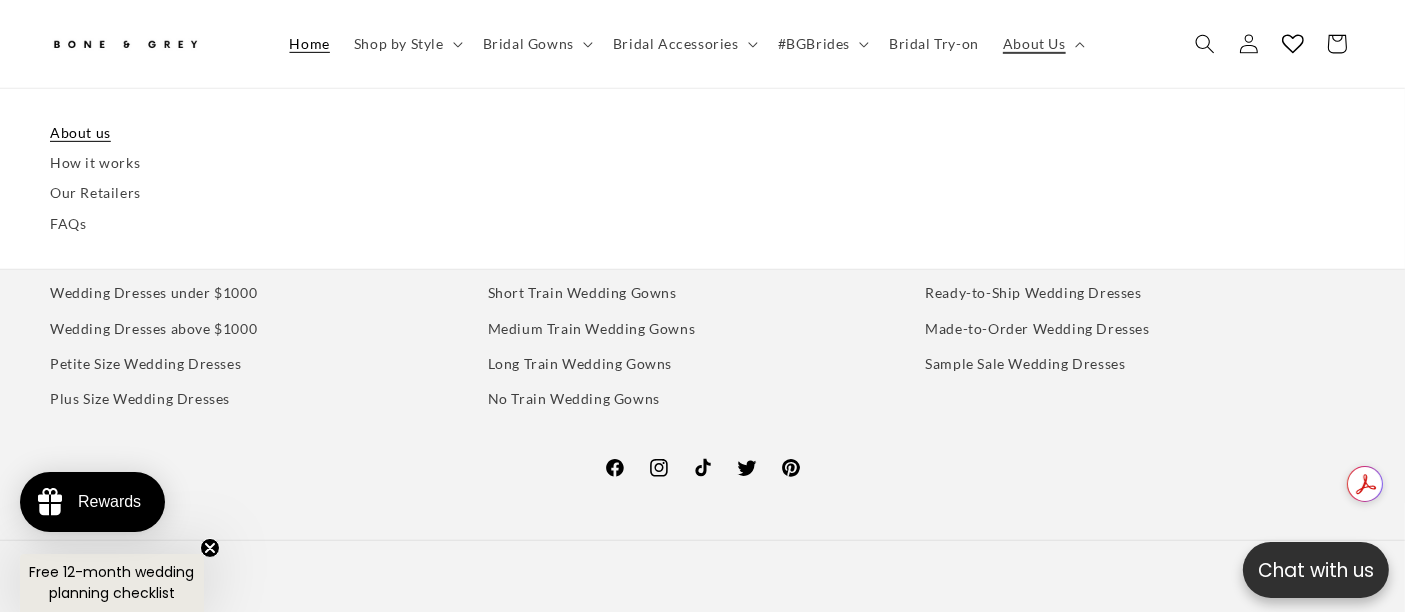 click on "About us" at bounding box center (702, 133) 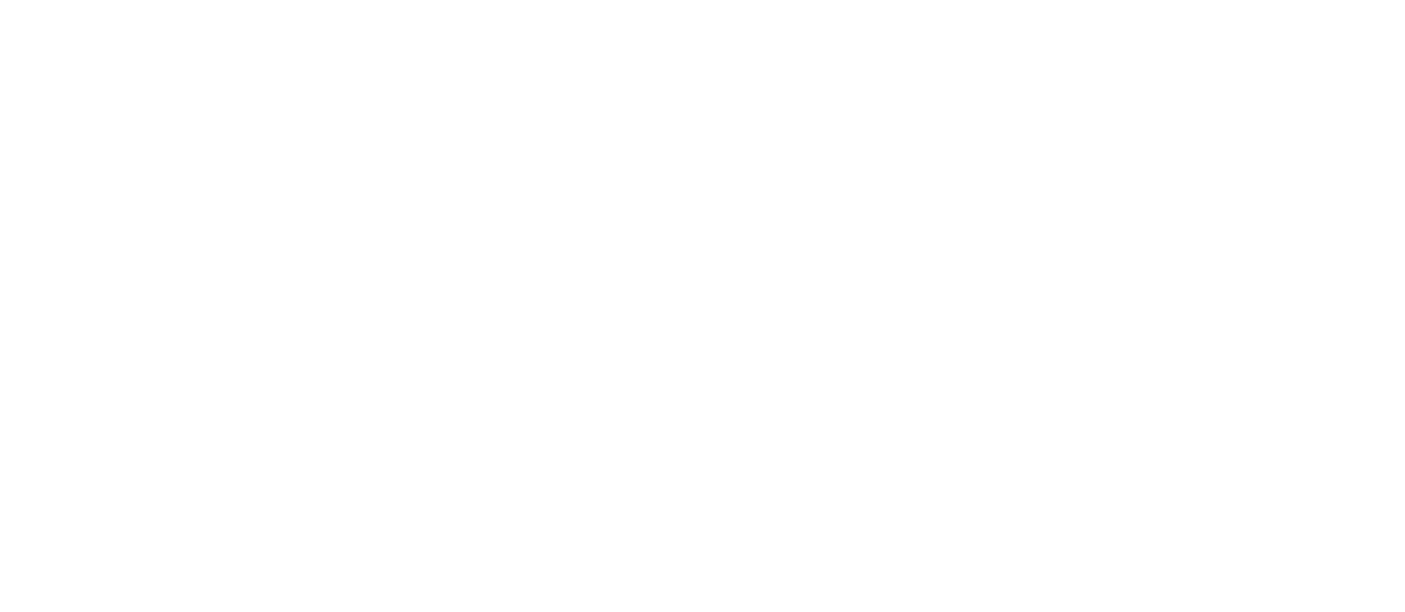 scroll, scrollTop: 0, scrollLeft: 0, axis: both 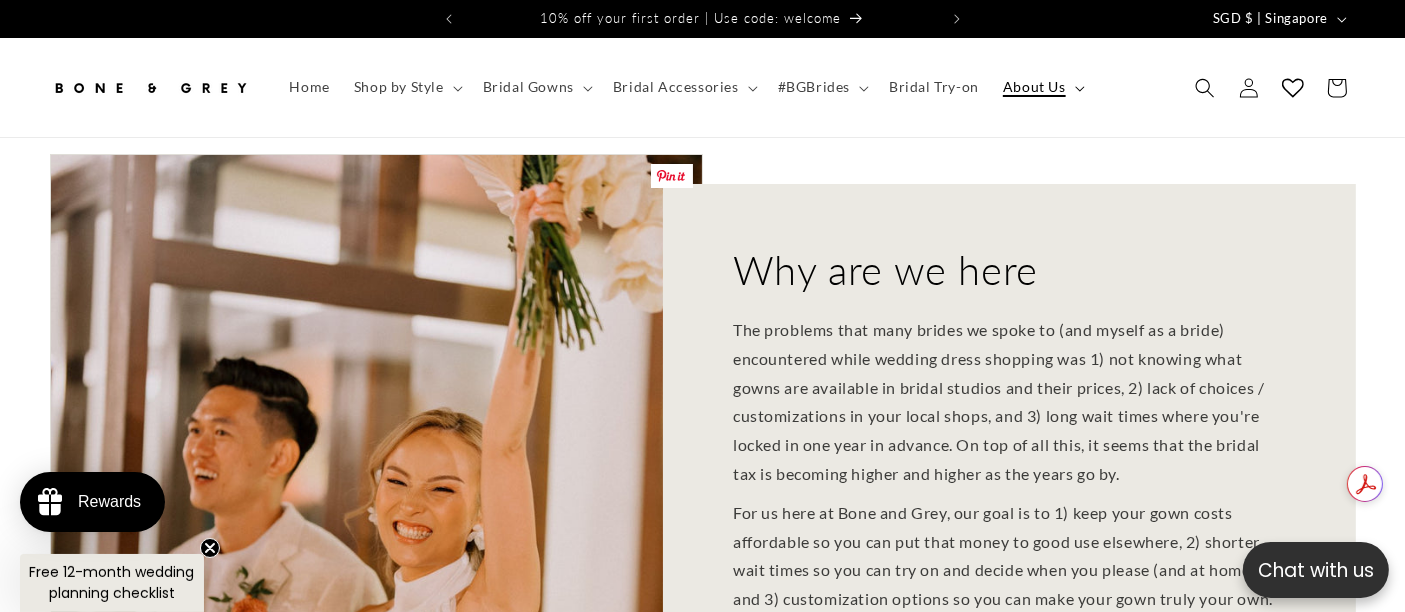 click 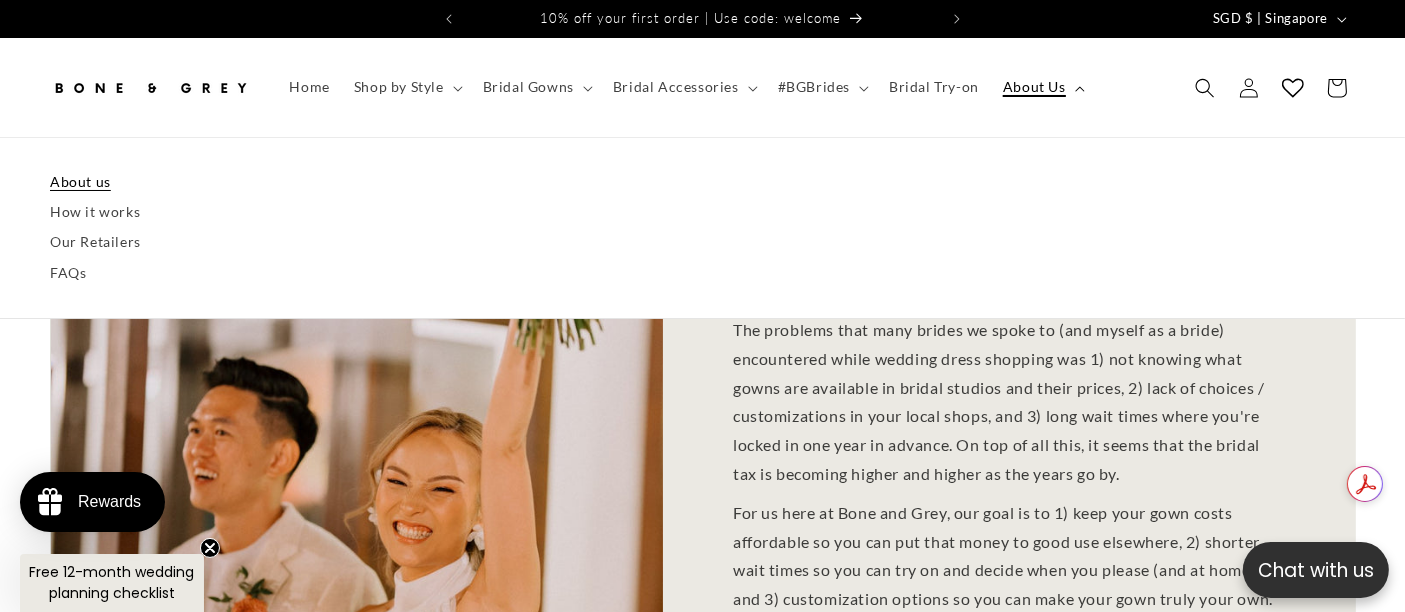 click 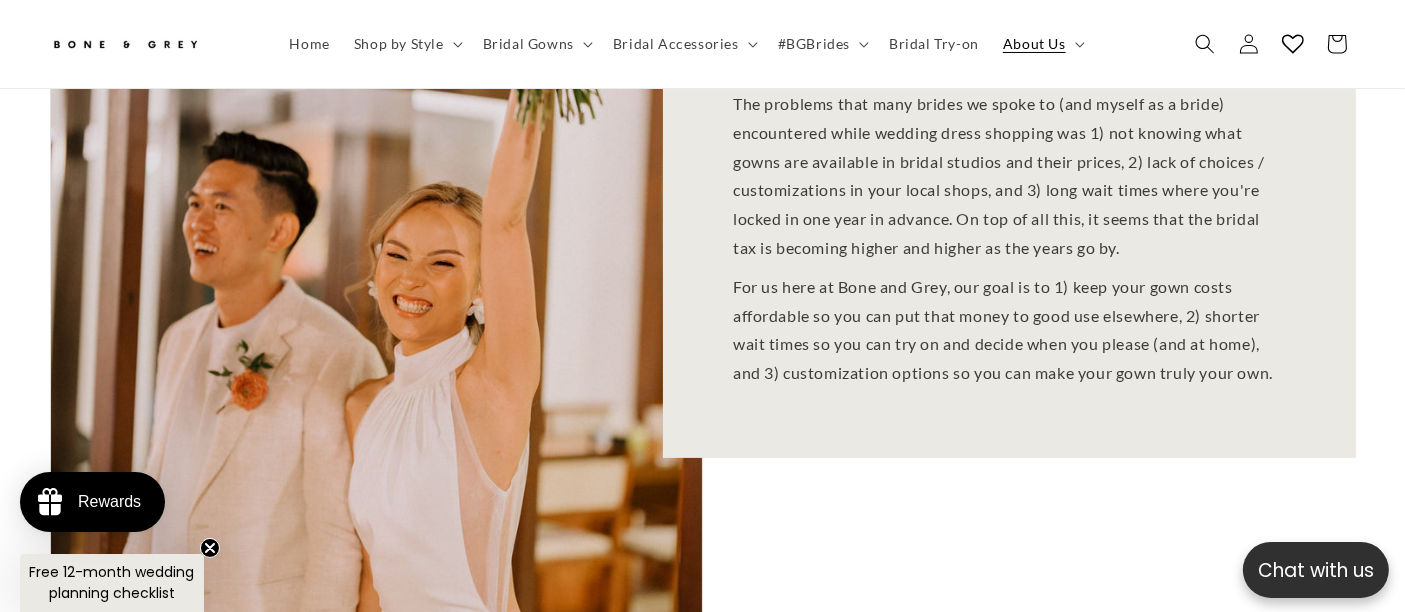 scroll, scrollTop: 290, scrollLeft: 0, axis: vertical 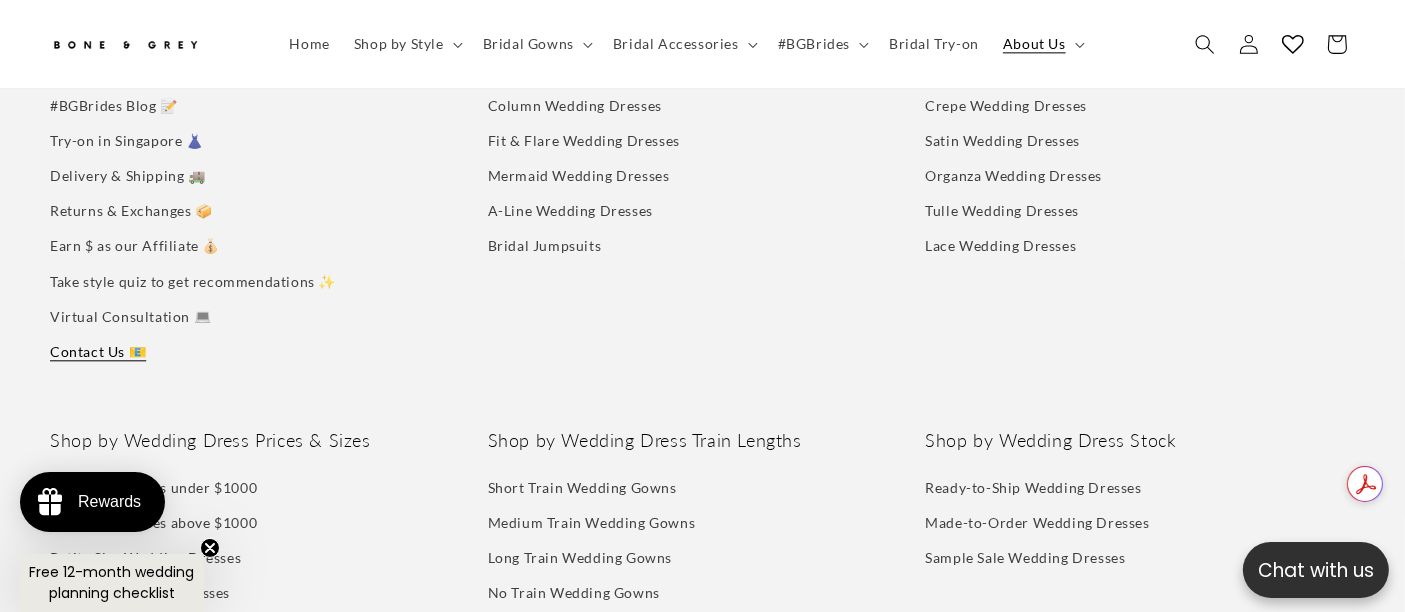 click on "Contact Us 📧" at bounding box center [98, 351] 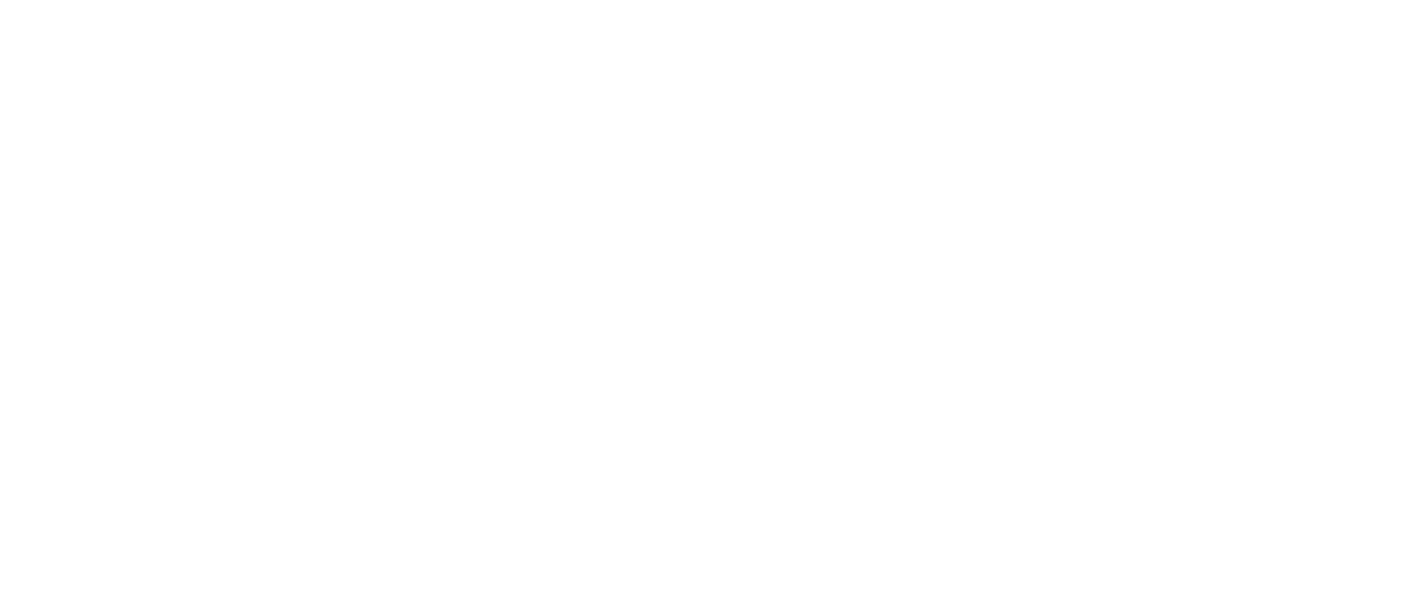 scroll, scrollTop: 0, scrollLeft: 0, axis: both 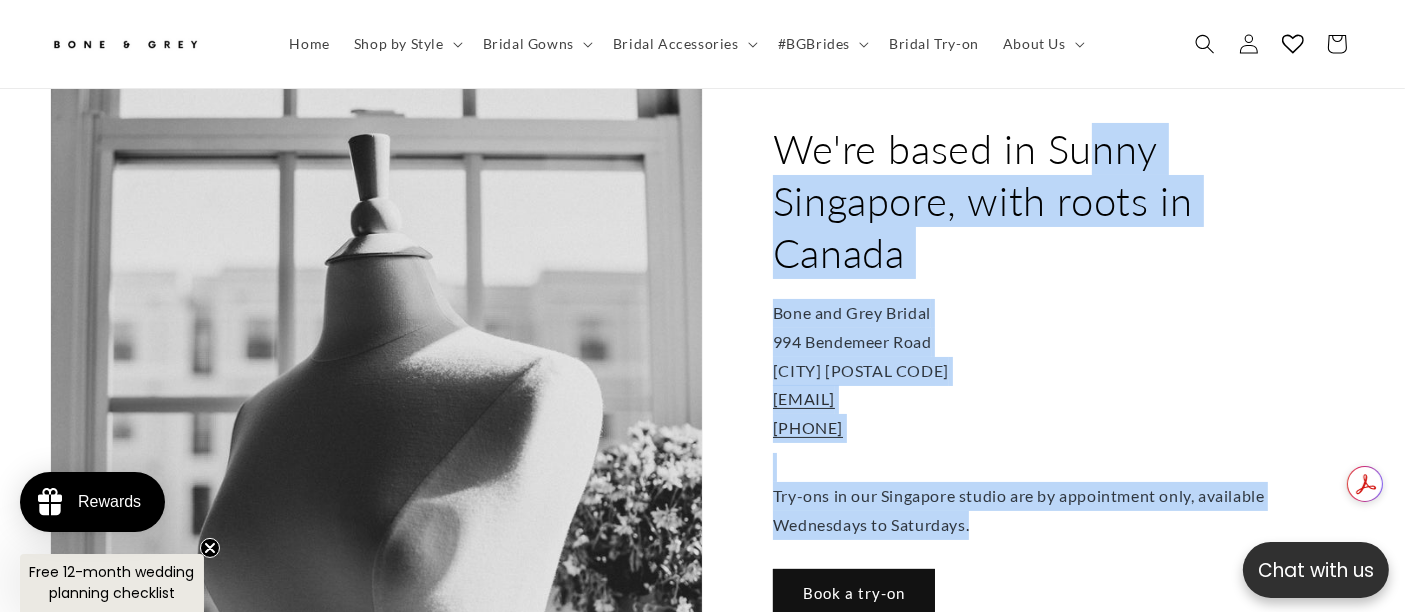 drag, startPoint x: 777, startPoint y: 148, endPoint x: 1015, endPoint y: 523, distance: 444.14975 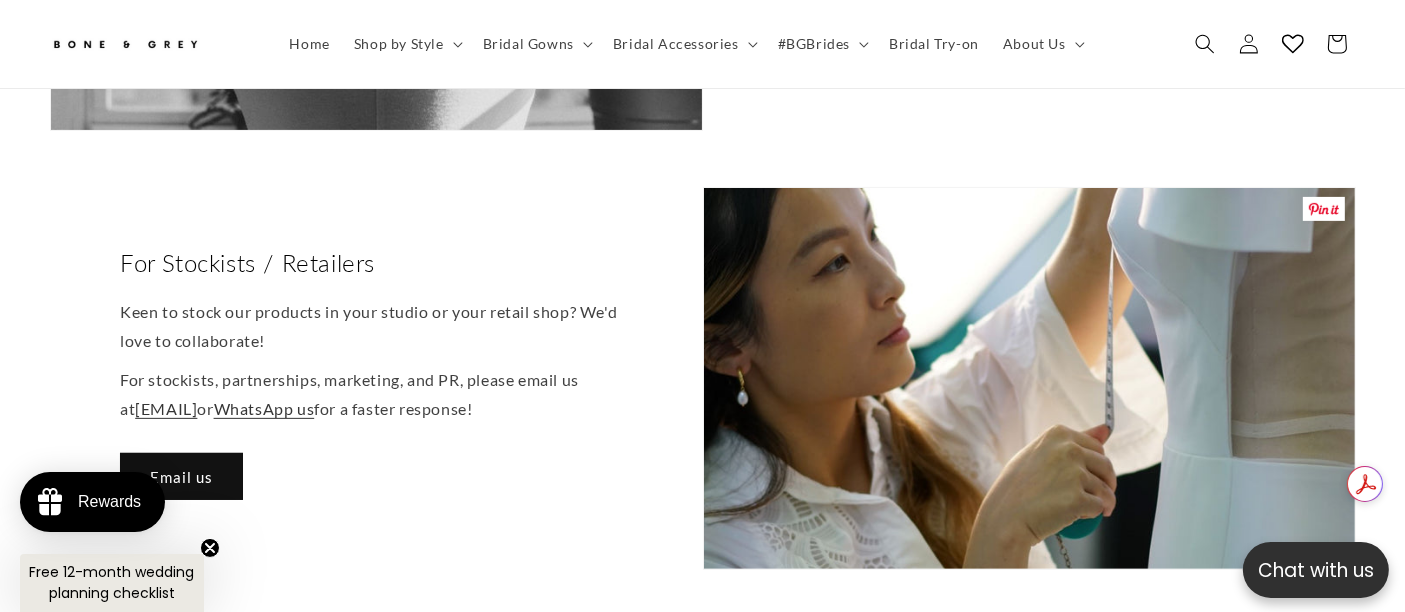 scroll, scrollTop: 766, scrollLeft: 0, axis: vertical 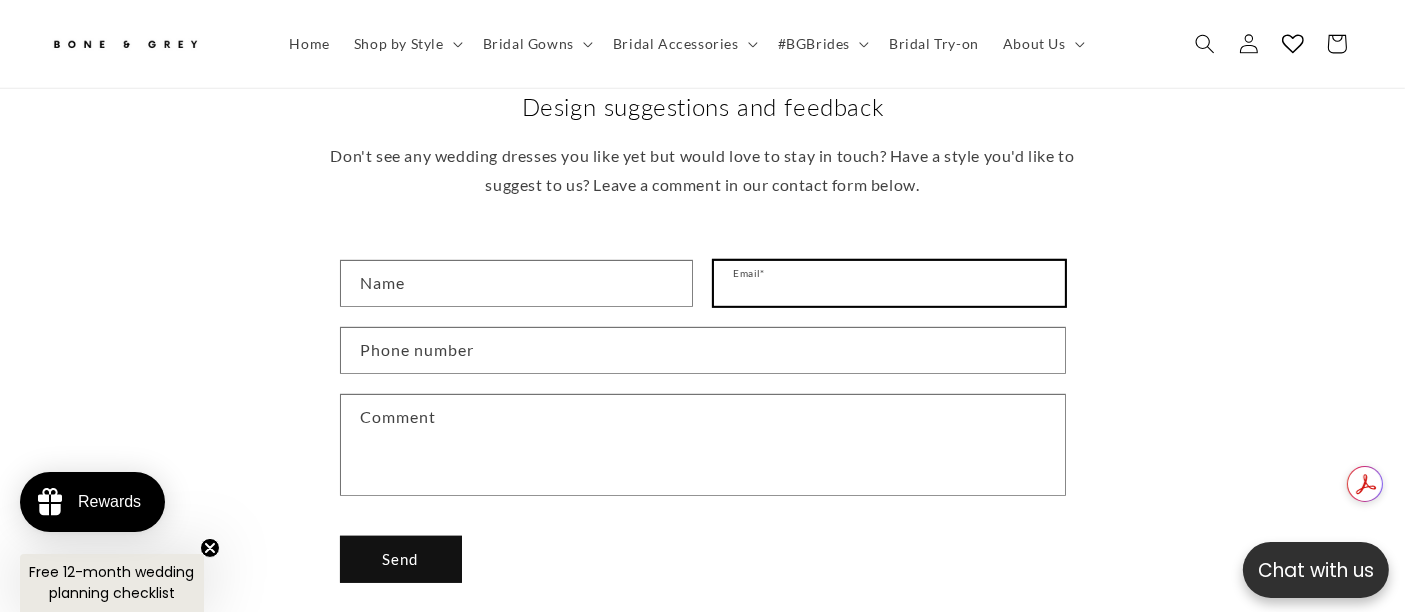 click on "Email
*" at bounding box center [889, 283] 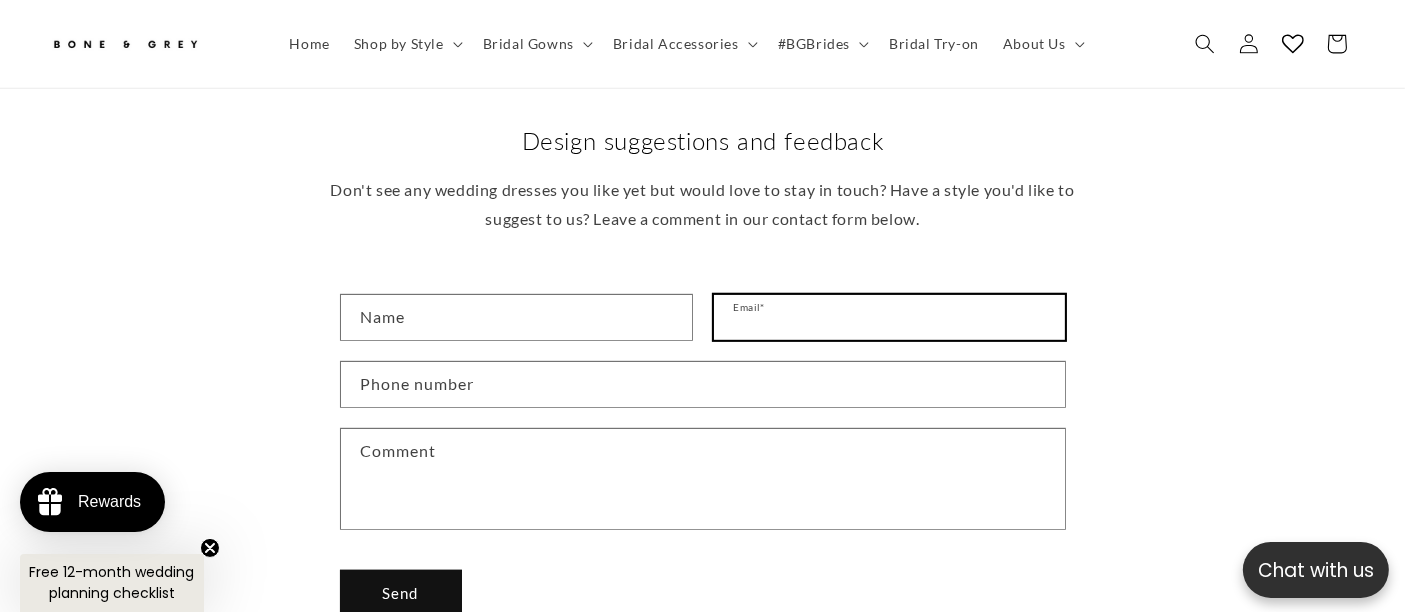 scroll, scrollTop: 1211, scrollLeft: 0, axis: vertical 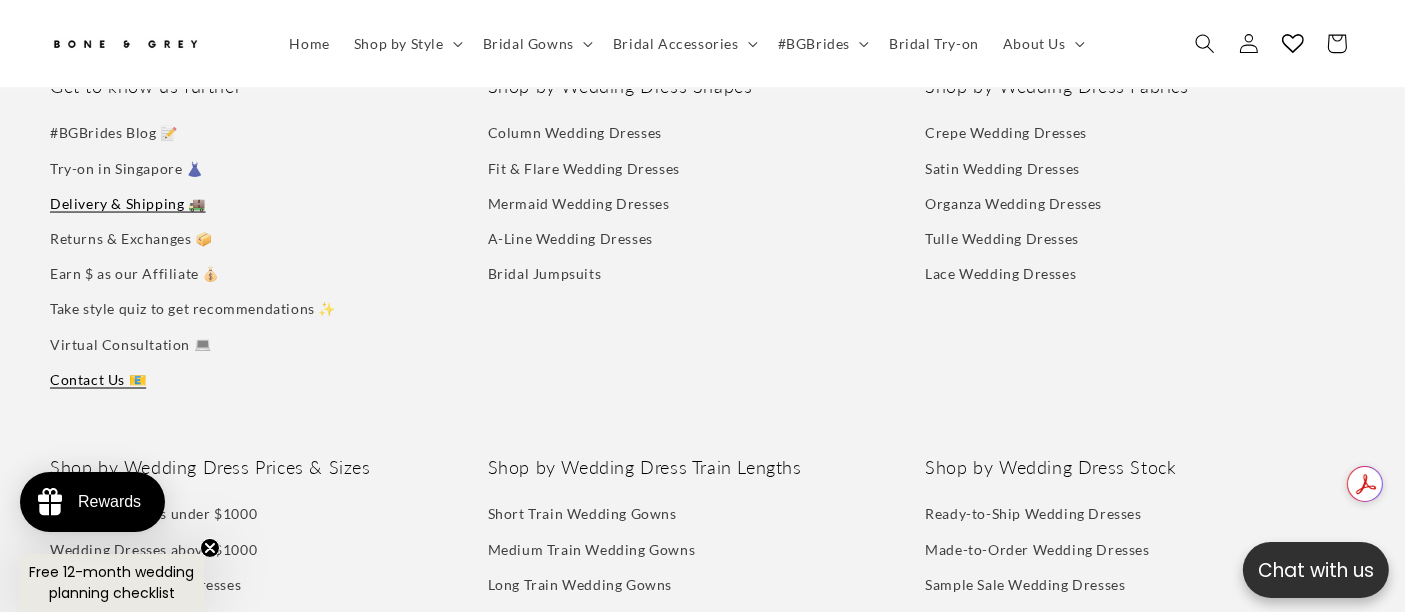 click on "Delivery & Shipping 🚚" at bounding box center (128, 203) 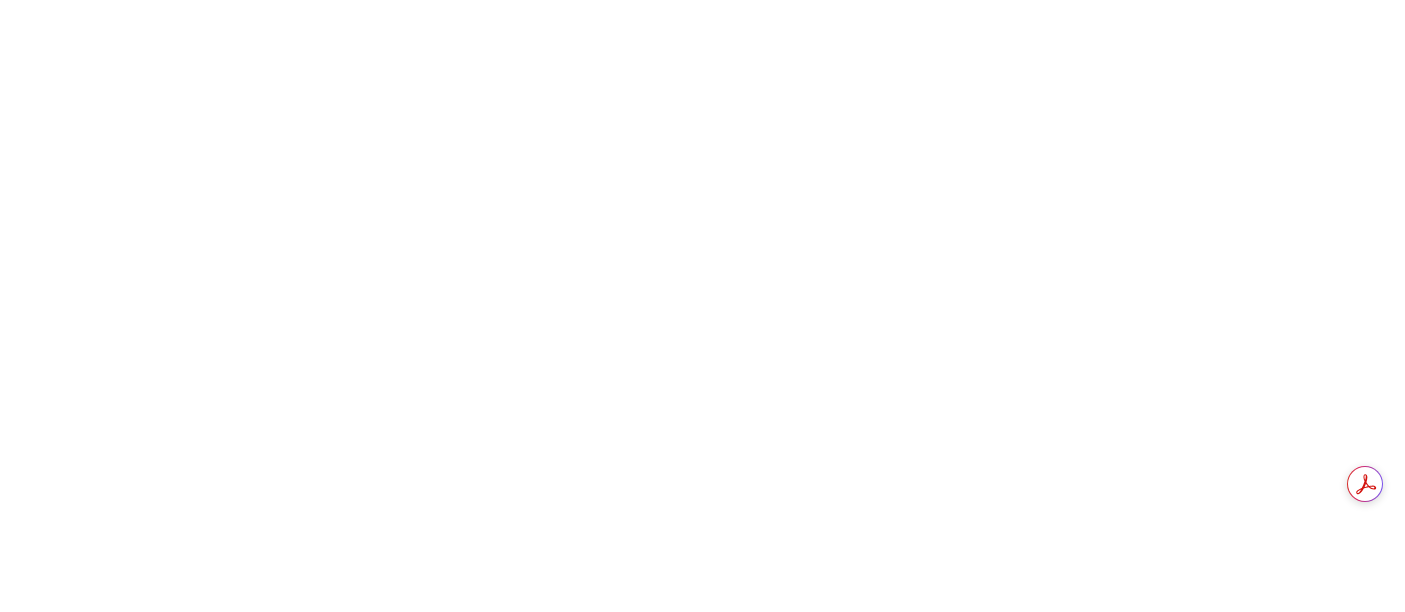 scroll, scrollTop: 0, scrollLeft: 0, axis: both 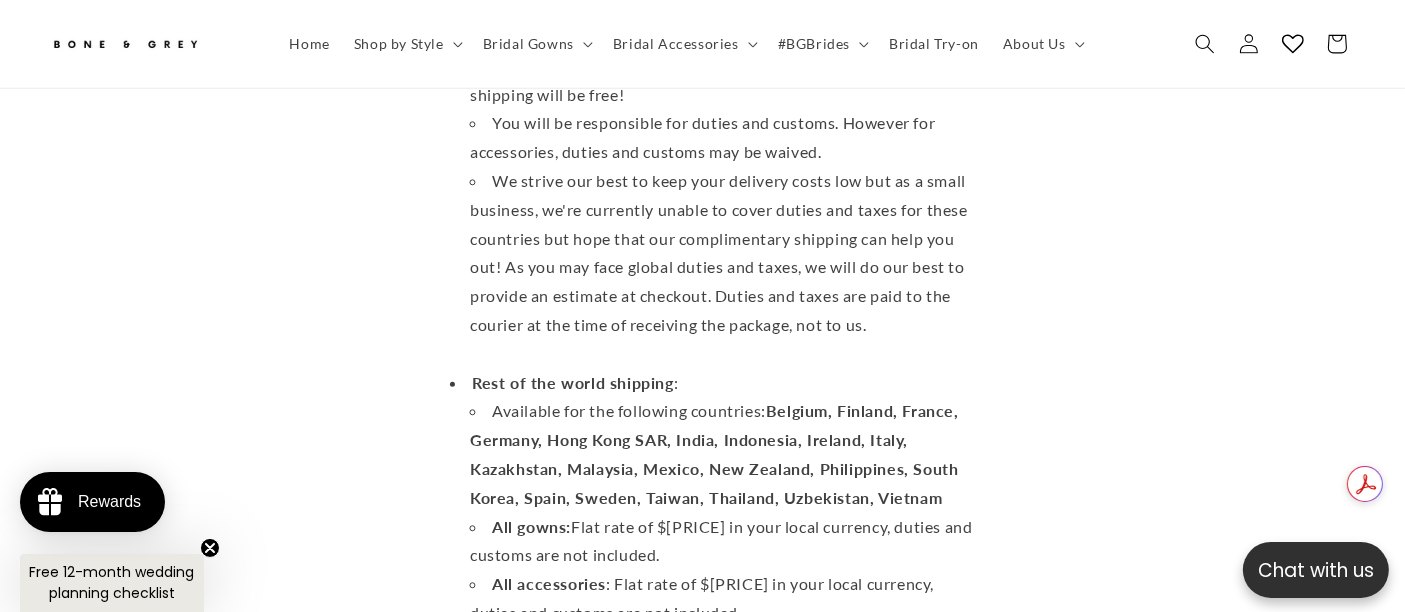 drag, startPoint x: 874, startPoint y: 320, endPoint x: 708, endPoint y: 297, distance: 167.5858 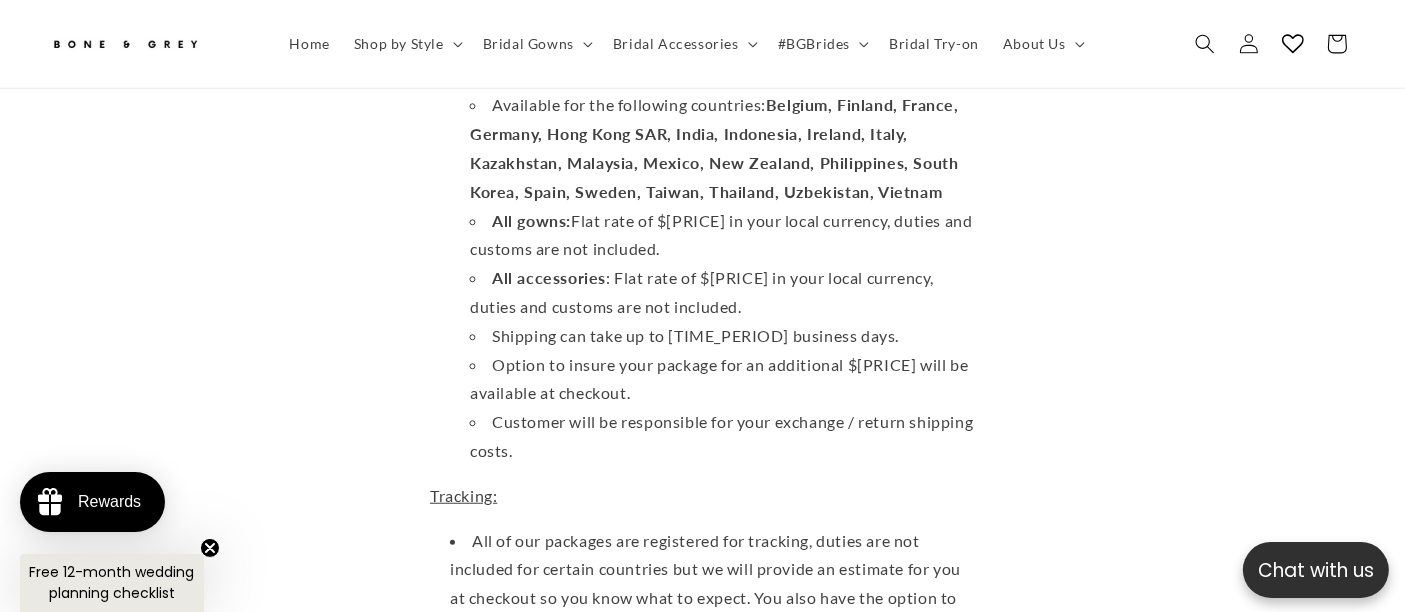 scroll, scrollTop: 1545, scrollLeft: 0, axis: vertical 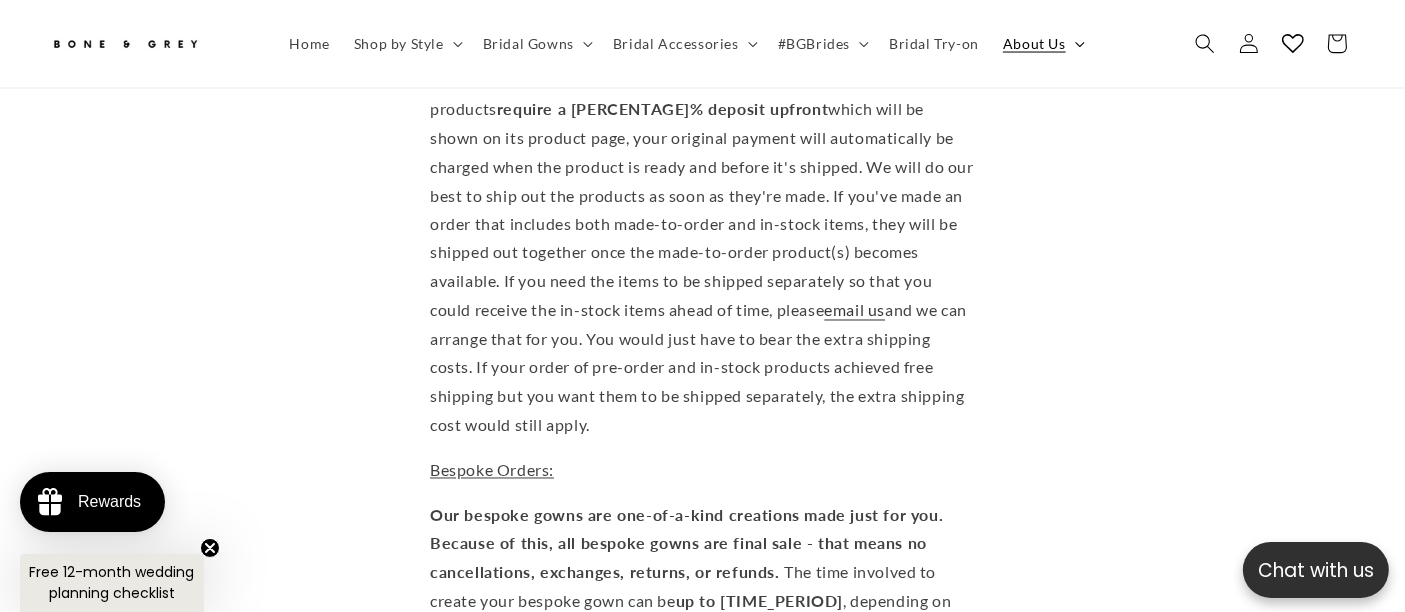 click on "About Us" at bounding box center [1034, 44] 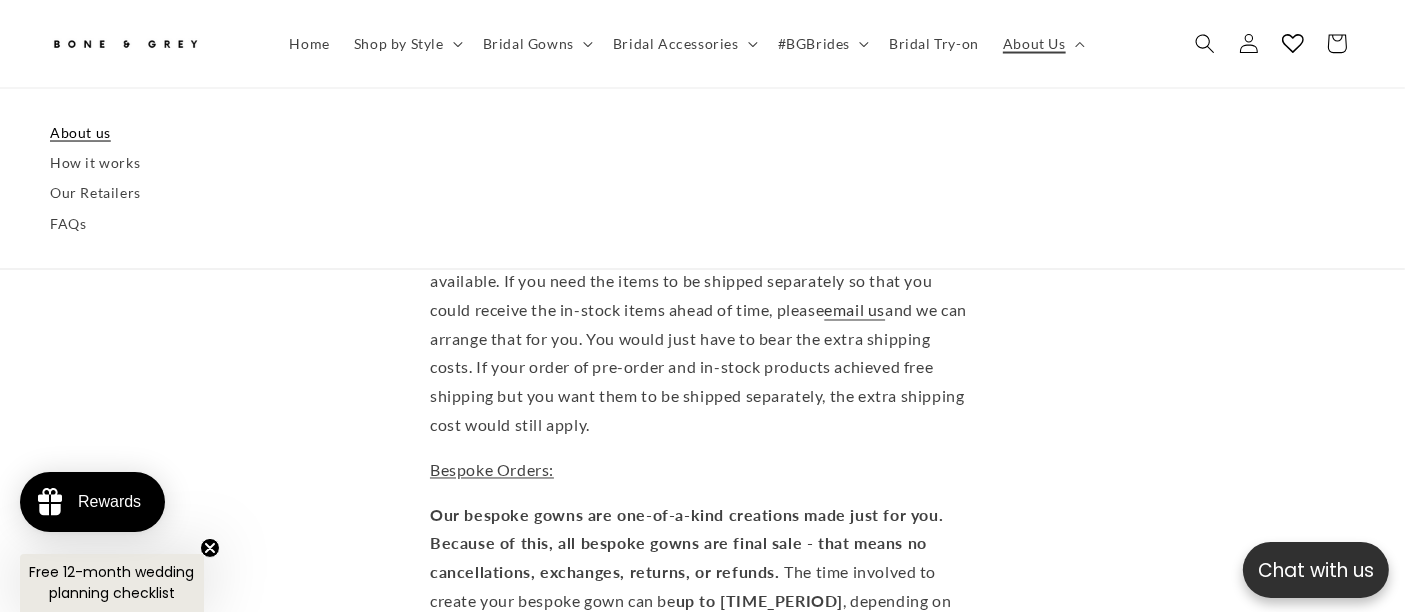 scroll, scrollTop: 0, scrollLeft: 943, axis: horizontal 